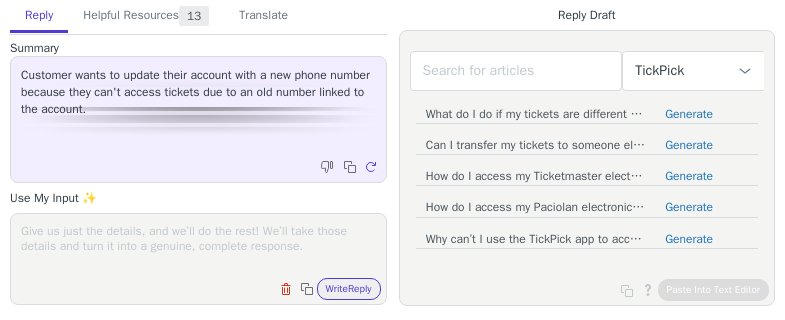 scroll, scrollTop: 0, scrollLeft: 0, axis: both 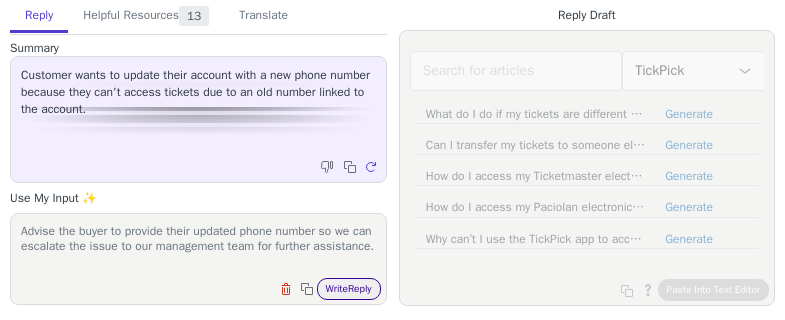 type on "Advise the buyer to provide their updated phone number so we can escalate the issue to our management team for further assistance.
be empathetic" 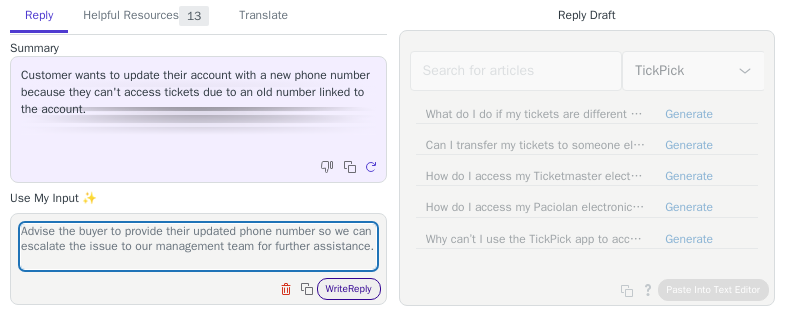 click on "Write  Reply" at bounding box center [349, 289] 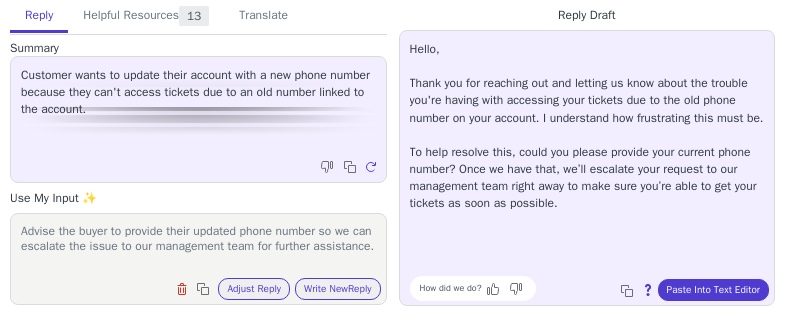 click on "How did we do?   Copy to clipboard About this reply Paste Into Text Editor" at bounding box center (597, 288) 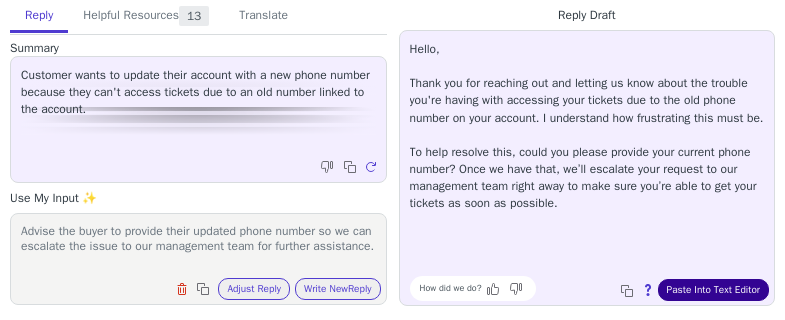 click on "Paste Into Text Editor" at bounding box center [713, 290] 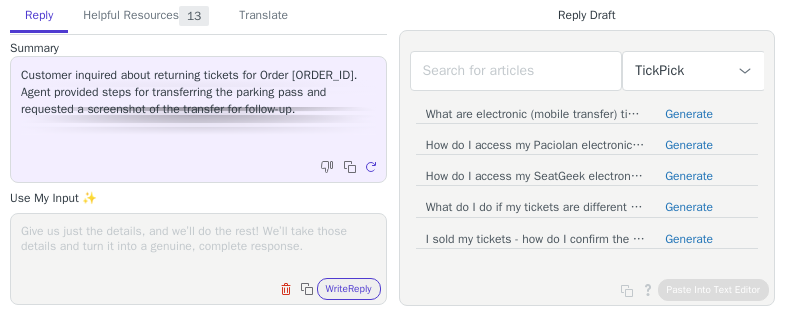 scroll, scrollTop: 0, scrollLeft: 0, axis: both 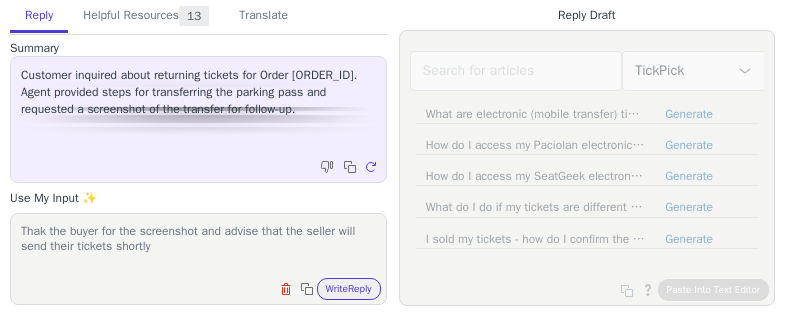 click on "Thak the buyer for the screenshot and advise that the seller will send their tickets shortly" at bounding box center [198, 246] 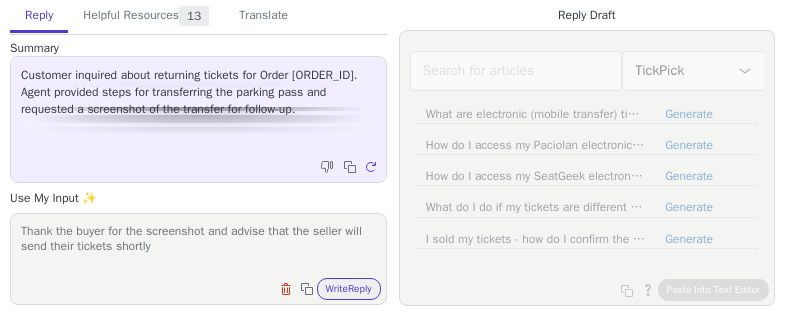 click on "Thank the buyer for the screenshot and advise that the seller will send their tickets shortly" at bounding box center (198, 246) 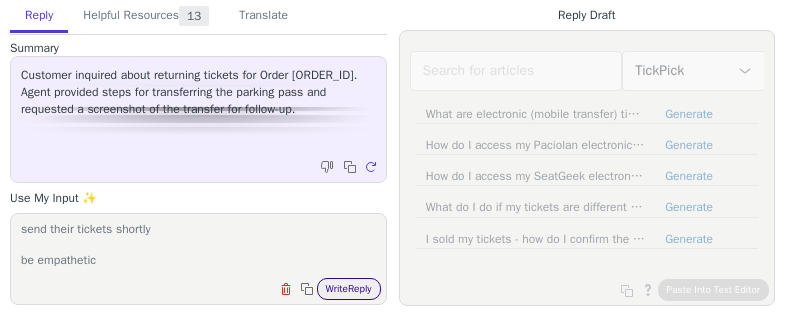 type on "Thank the buyer for the screenshot and advise that the seller will send their tickets shortly
be empathetic" 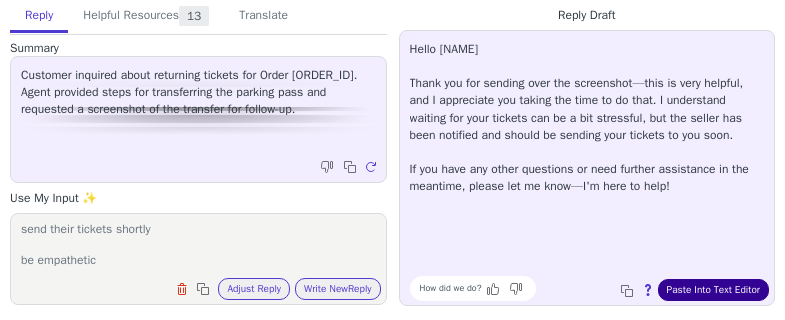 click on "Paste Into Text Editor" at bounding box center [713, 290] 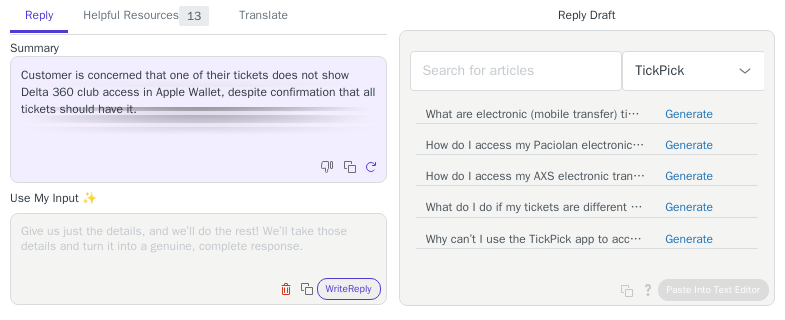 scroll, scrollTop: 0, scrollLeft: 0, axis: both 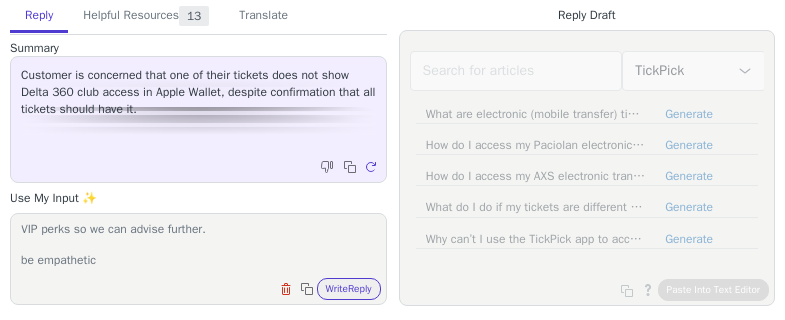 click on "Advise the buyer that we contacted the seller with ticket without VIP perks so we can advise further.
be empathetic" at bounding box center [198, 246] 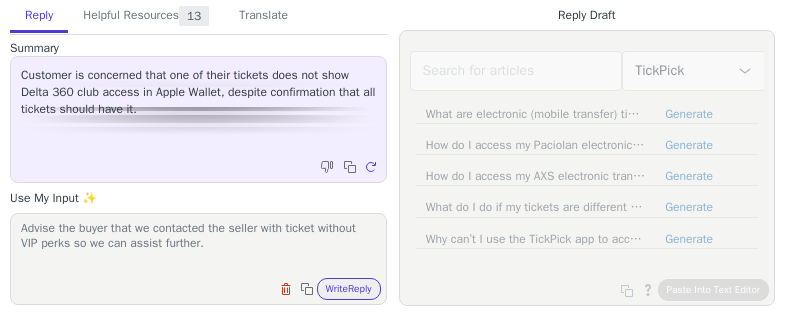 scroll, scrollTop: 0, scrollLeft: 0, axis: both 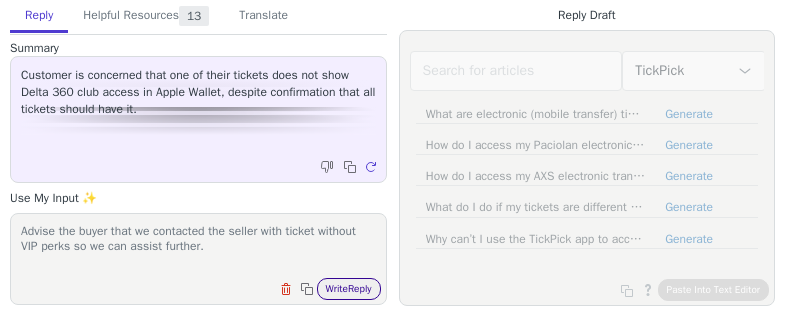 type on "Advise the buyer that we contacted the seller with ticket without VIP perks so we can assist further.
be empathetic" 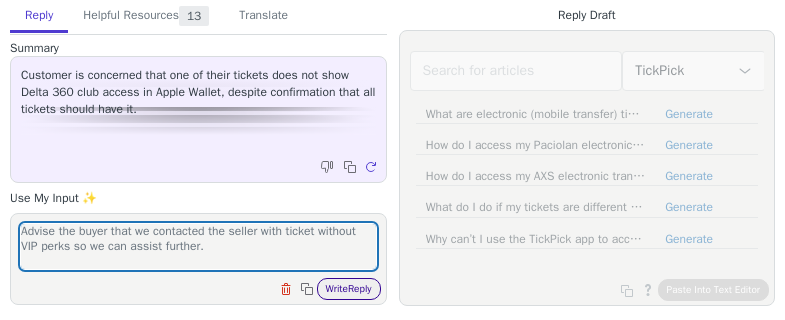 click on "Write  Reply" at bounding box center (349, 289) 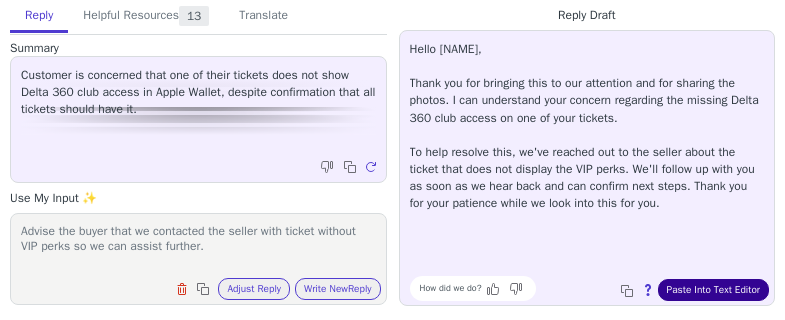 click on "Paste Into Text Editor" at bounding box center [713, 290] 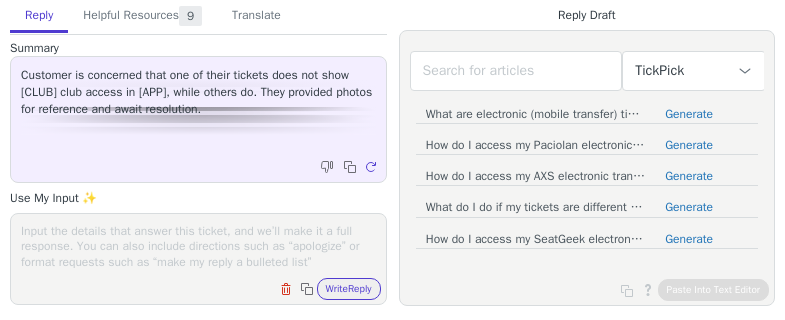click at bounding box center [198, 246] 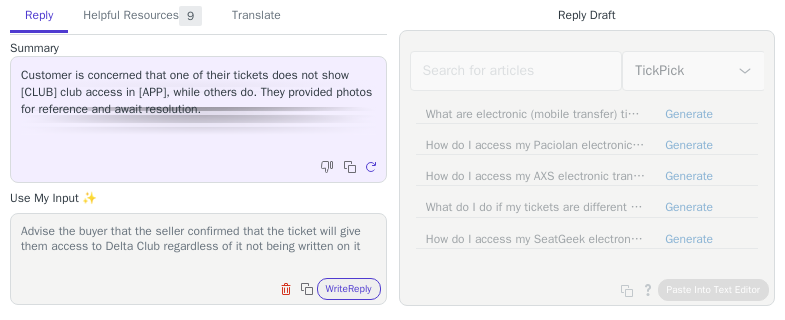 scroll, scrollTop: 32, scrollLeft: 0, axis: vertical 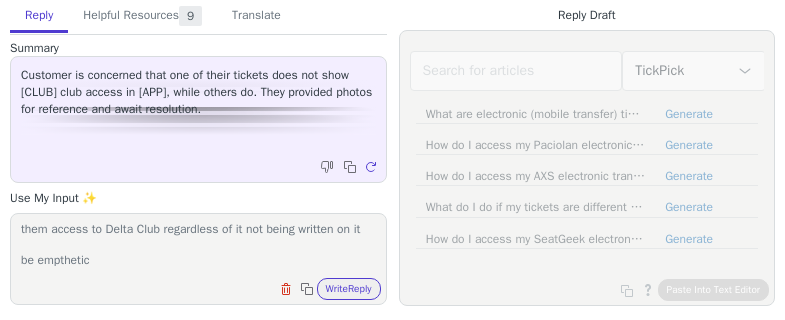 click on "Advise the buyer that the seller confirmed that the ticket will give them access to Delta Club regardless of it not being written on it
be empthetic" at bounding box center (198, 246) 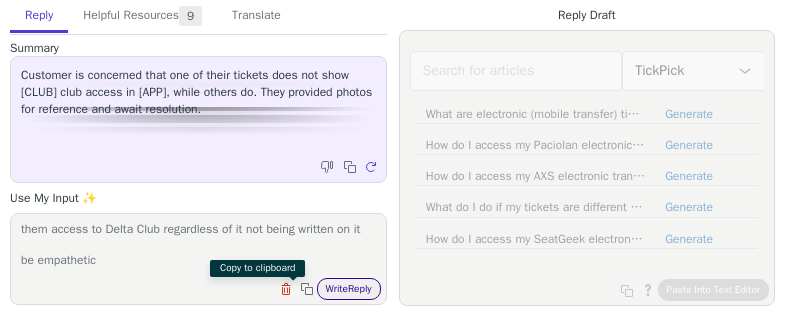 type on "Advise the buyer that the seller confirmed that the ticket will give them access to Delta Club regardless of it not being written on it
be empathetic" 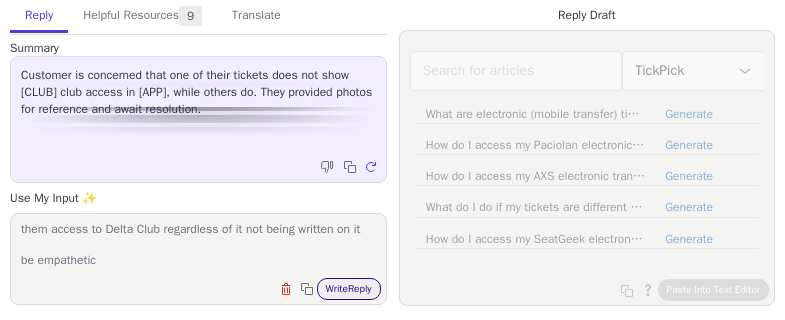 click on "Write  Reply" at bounding box center [349, 289] 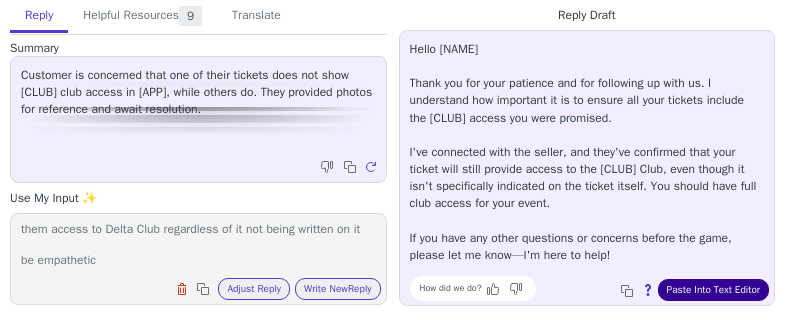 click on "Paste Into Text Editor" at bounding box center (713, 290) 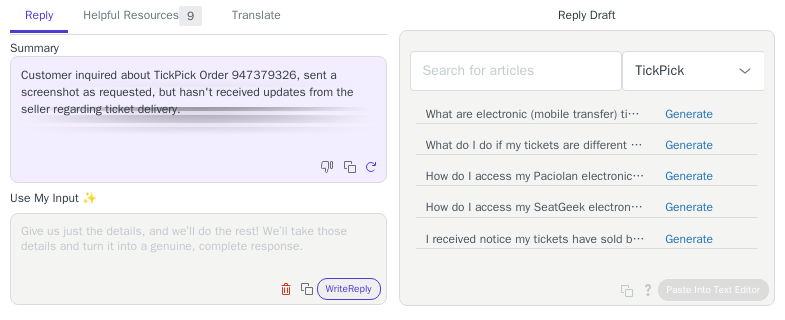 scroll, scrollTop: 0, scrollLeft: 0, axis: both 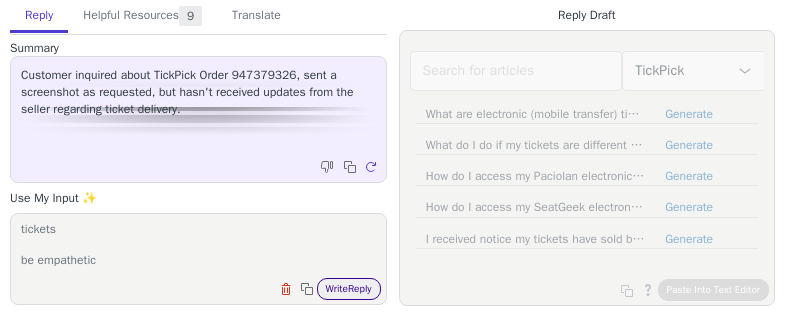type on "Advise the buyer that we're still awaiting the seller to deliver the tickets
be empathetic" 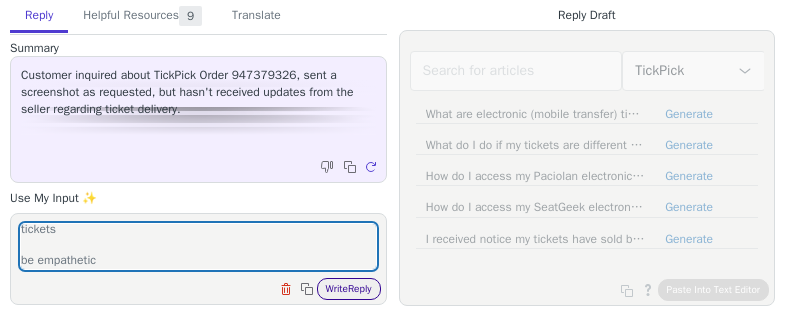 click on "Write  Reply" at bounding box center [349, 289] 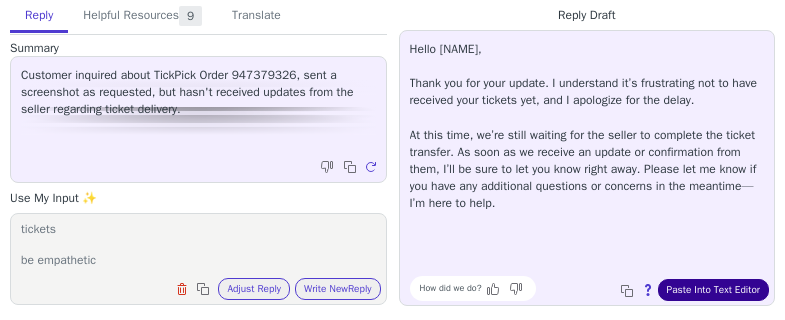 click on "Paste Into Text Editor" at bounding box center (713, 290) 